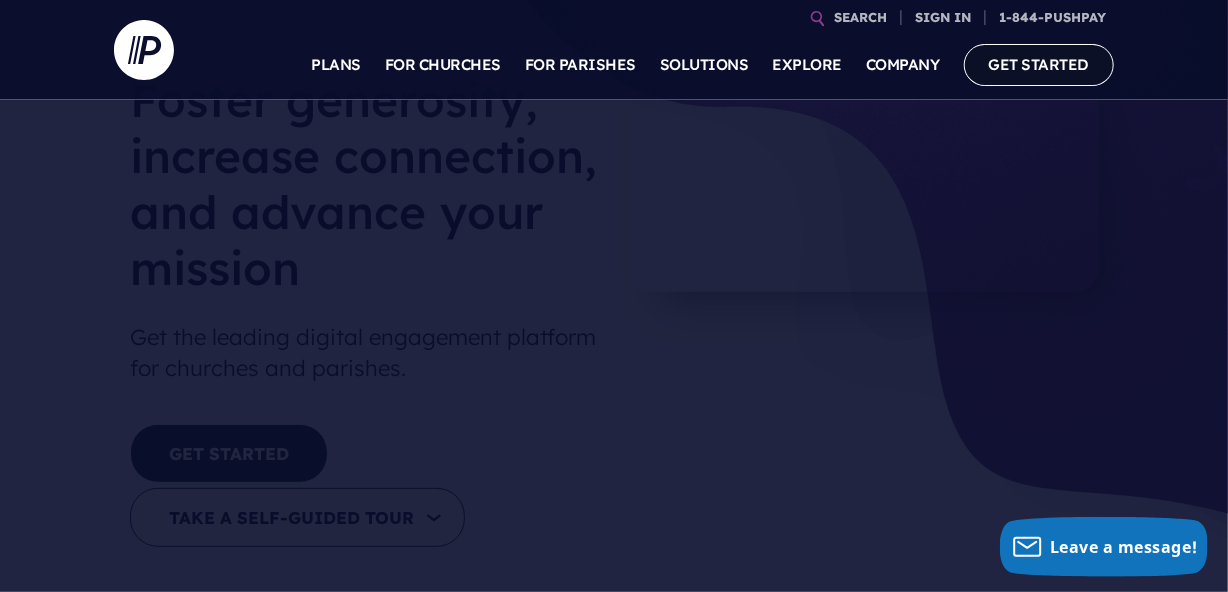 scroll, scrollTop: 133, scrollLeft: 0, axis: vertical 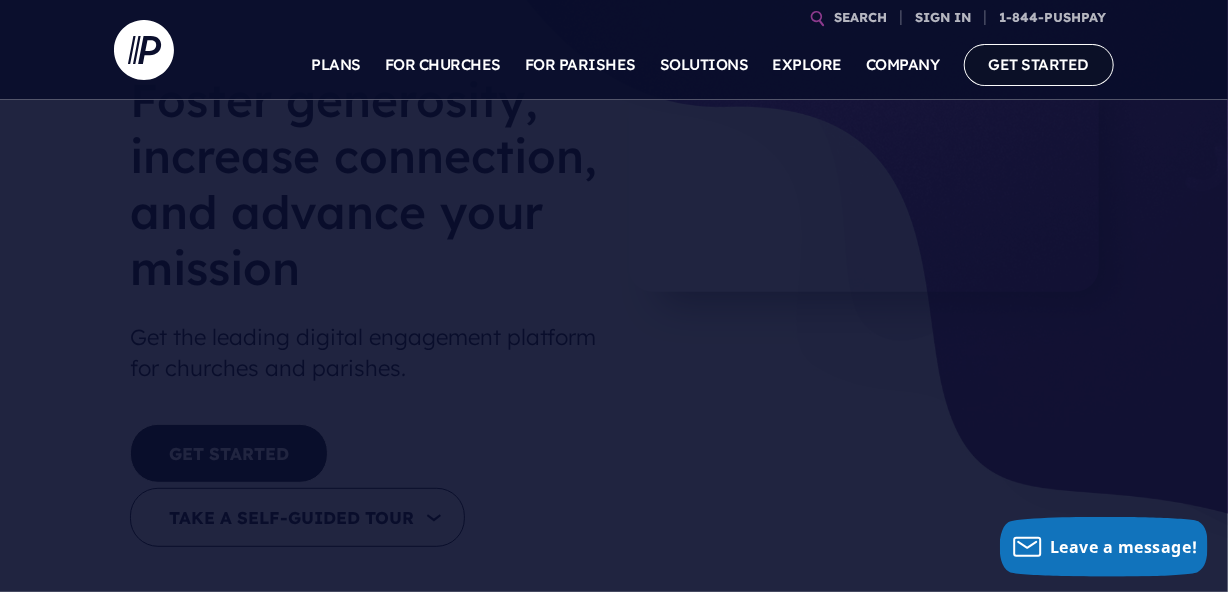 click on "GET STARTED" at bounding box center (1039, 64) 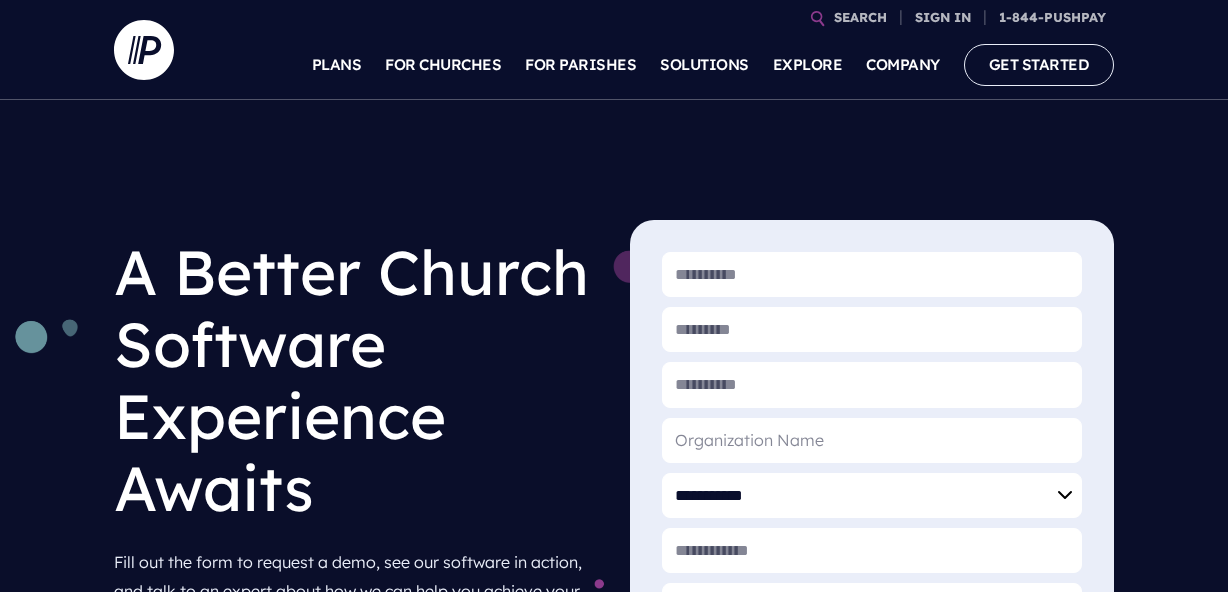scroll, scrollTop: 0, scrollLeft: 0, axis: both 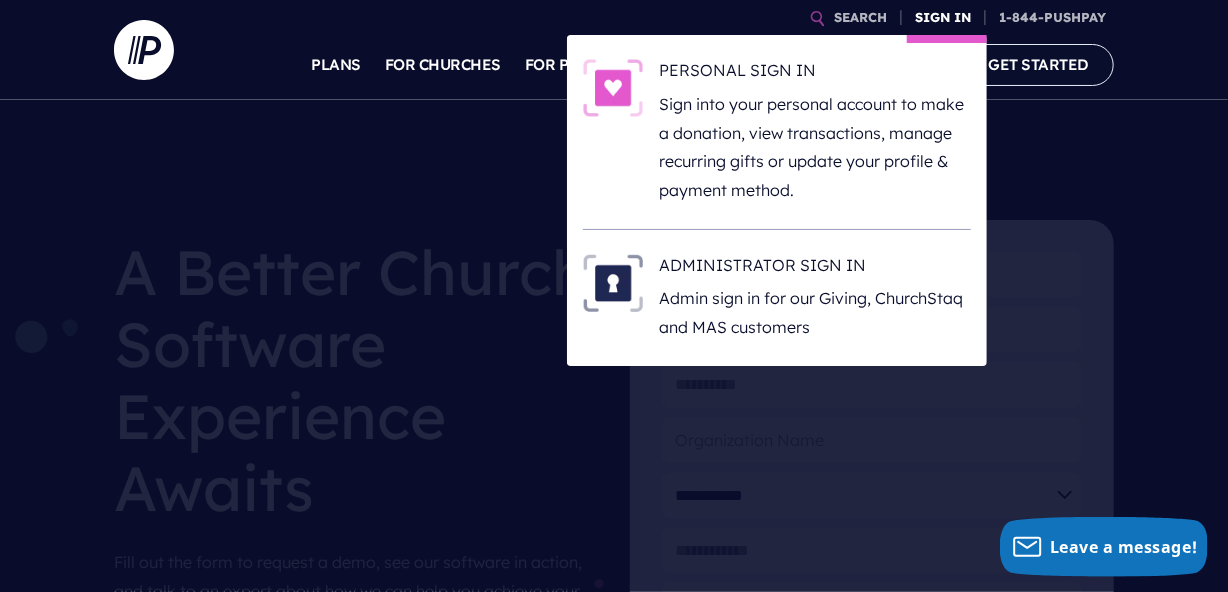 click on "SIGN IN" at bounding box center (943, 17) 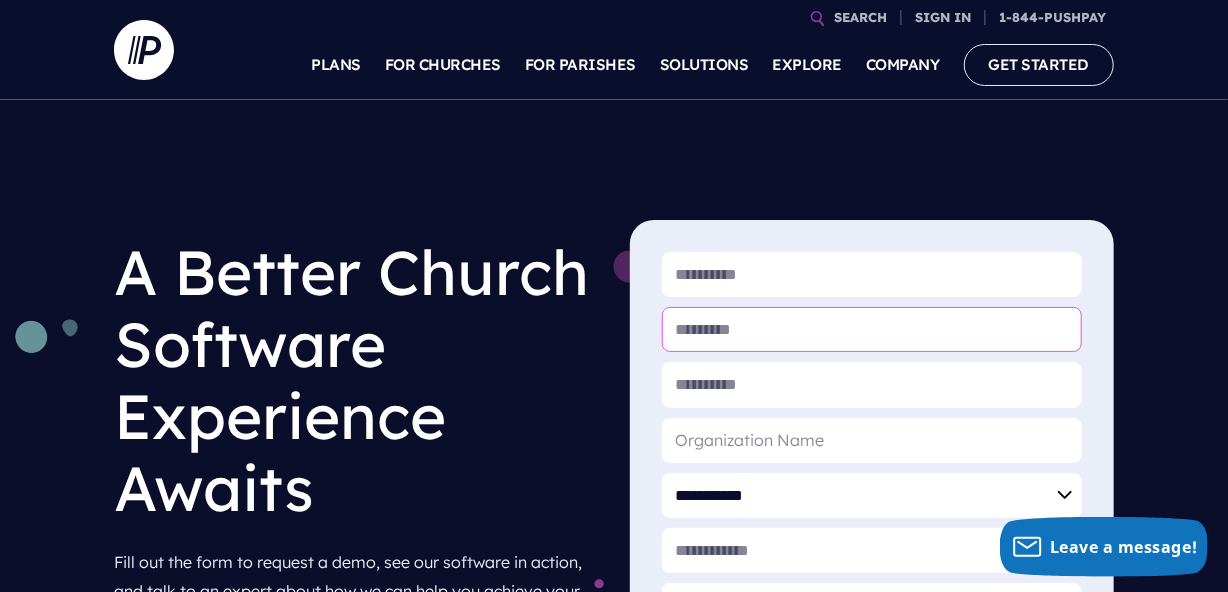 click on "* [LAST]" at bounding box center [872, 329] 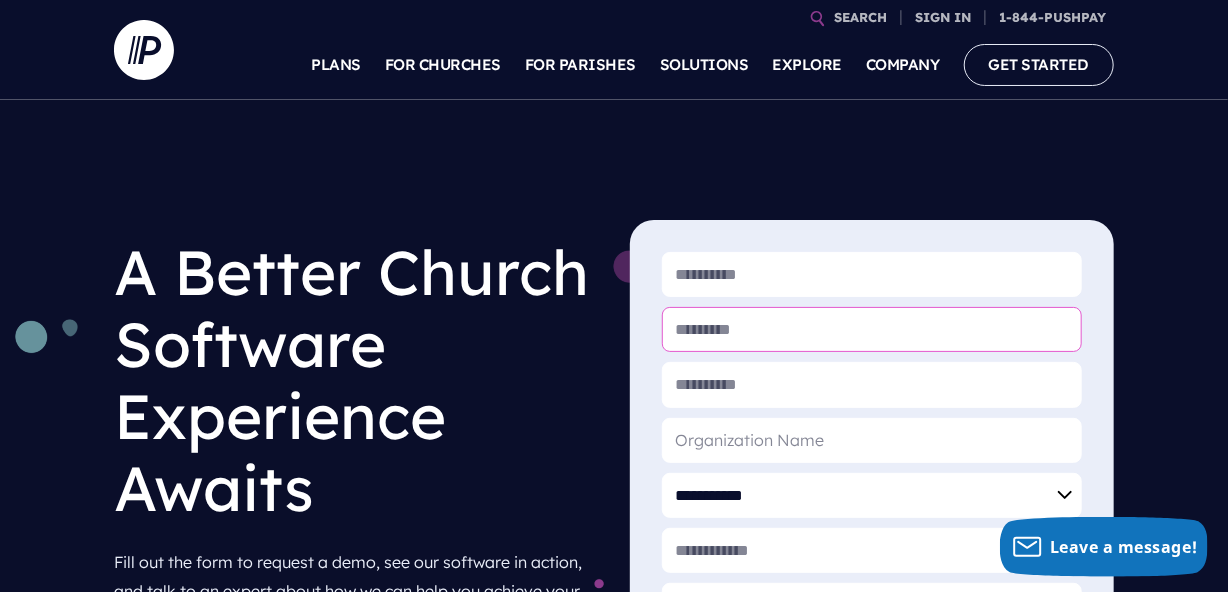 type on "******" 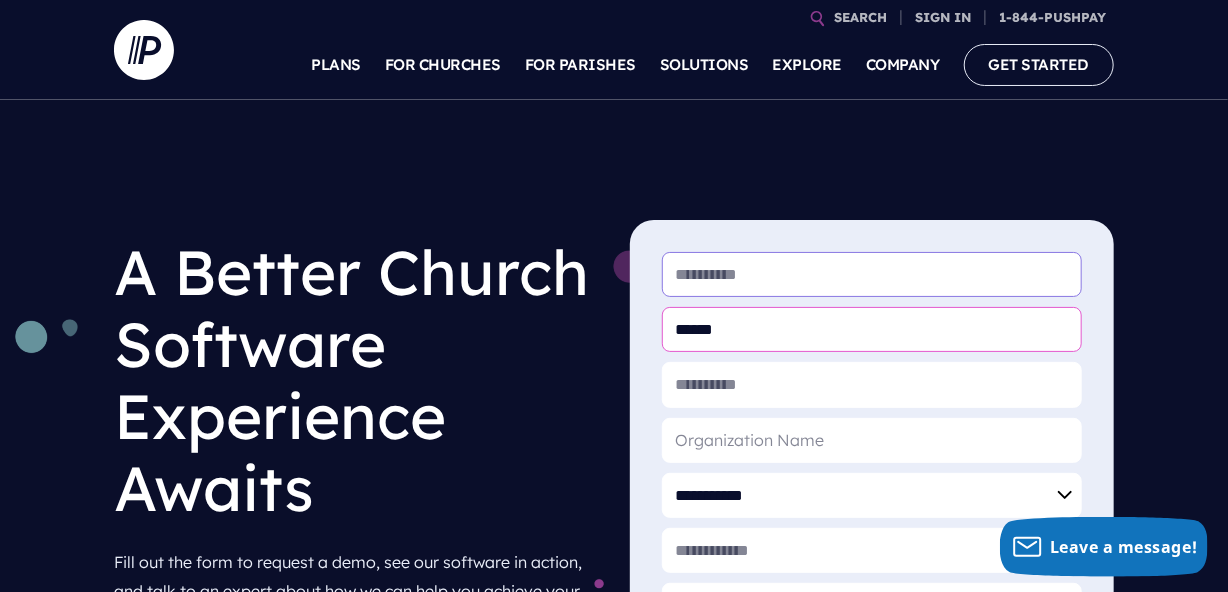 type on "*****" 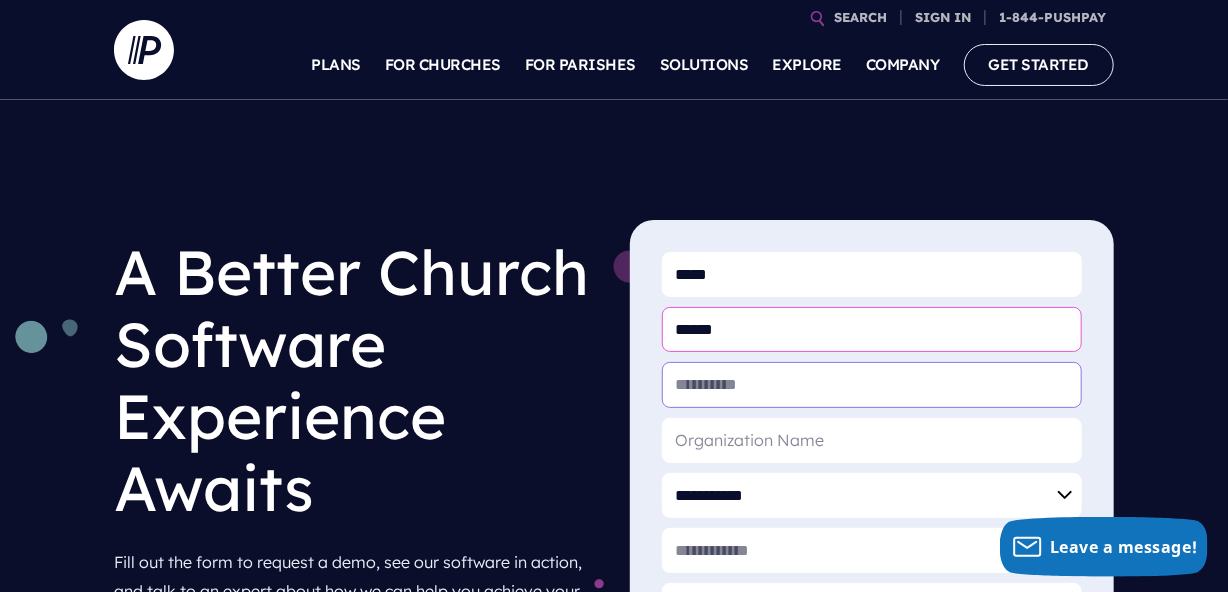 type on "**********" 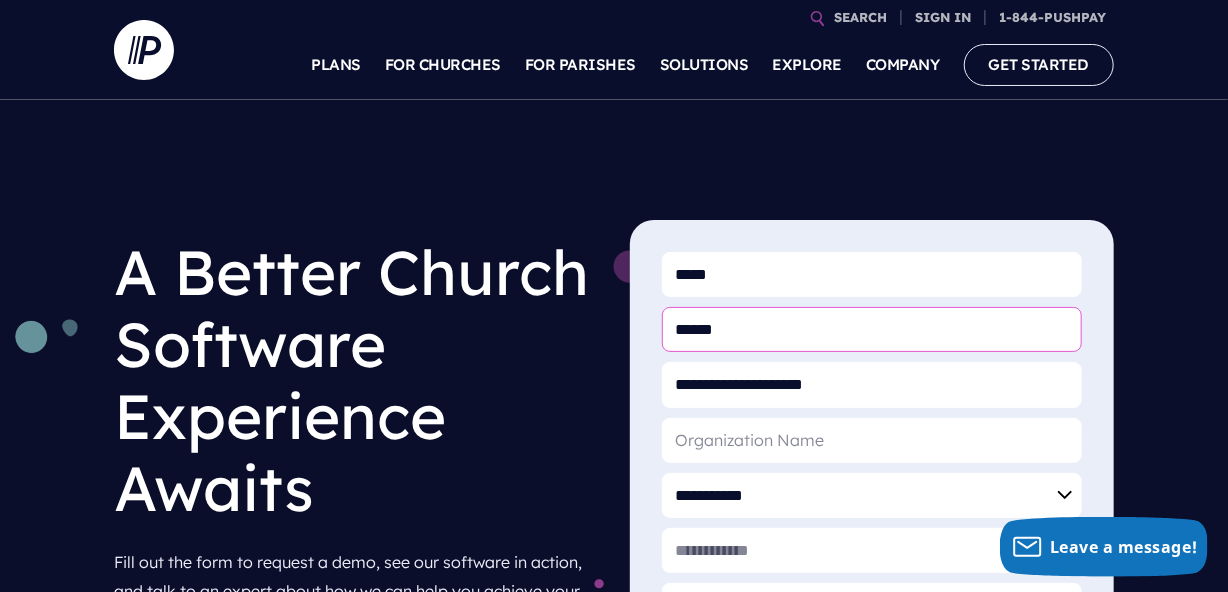 type on "Lamb" 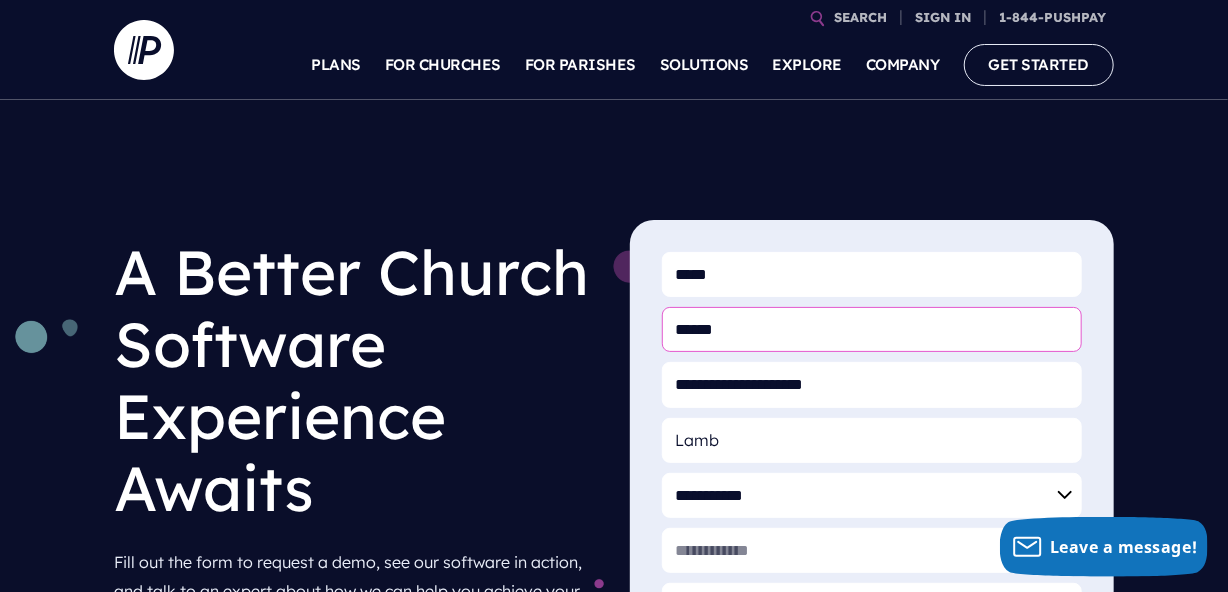 type on "**********" 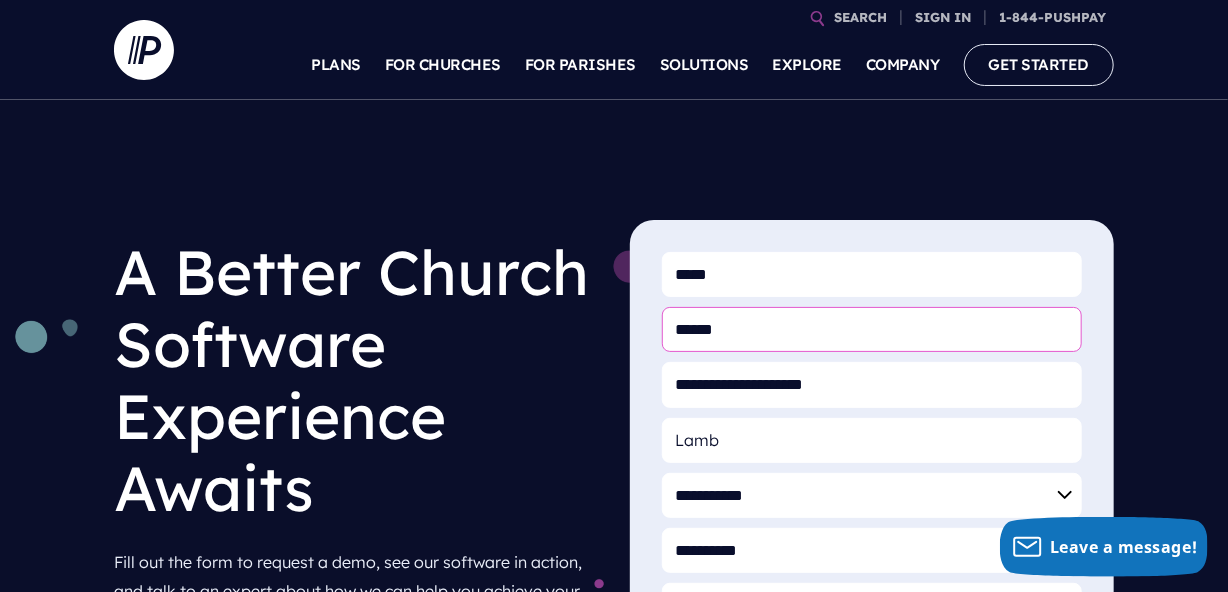 select on "**********" 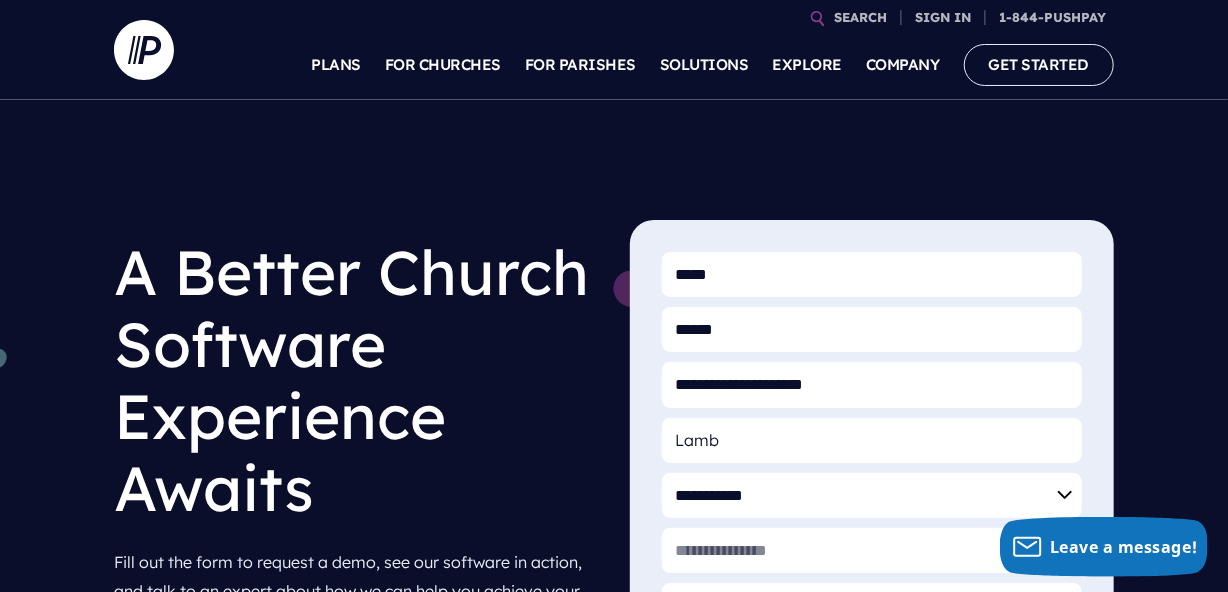 type on "*****" 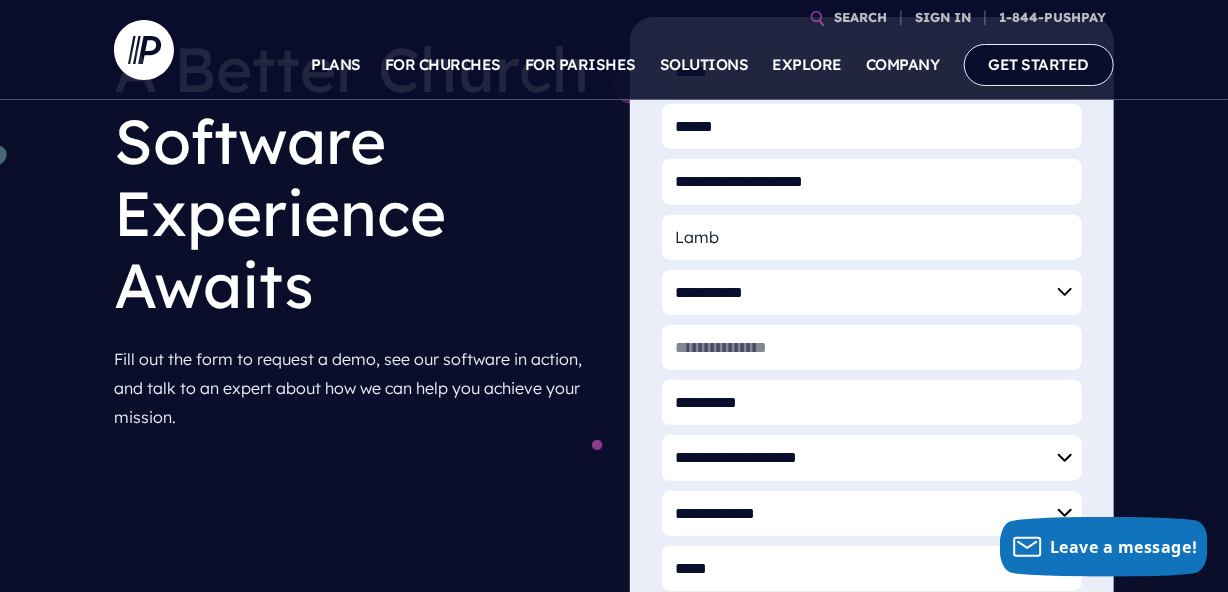 scroll, scrollTop: 274, scrollLeft: 0, axis: vertical 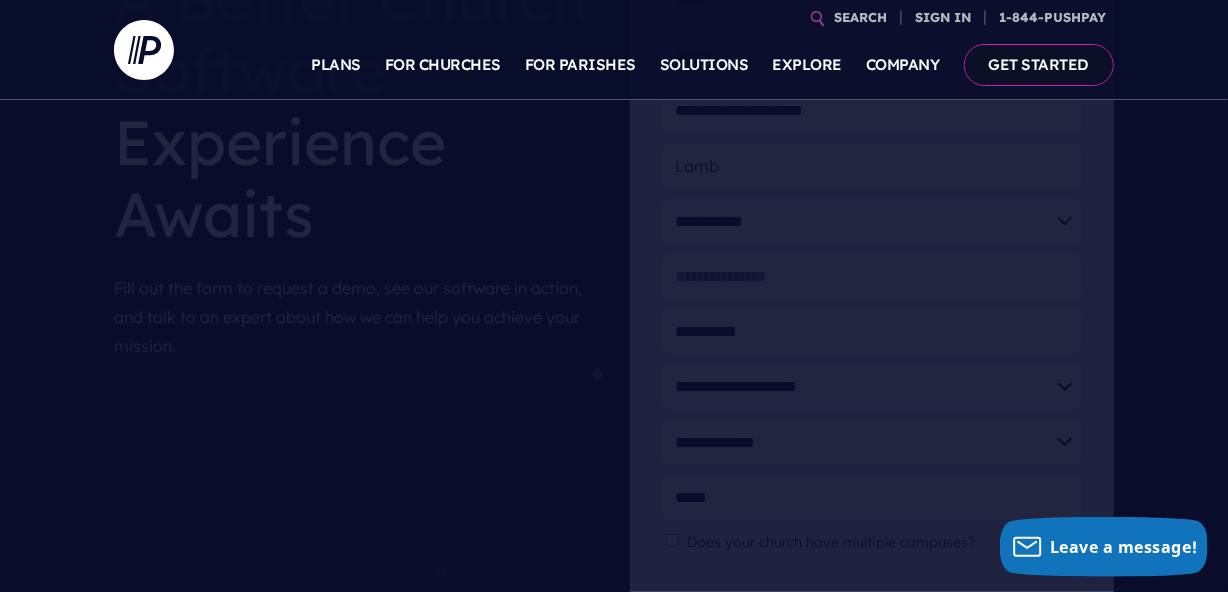 drag, startPoint x: 1219, startPoint y: 110, endPoint x: 1225, endPoint y: 85, distance: 25.70992 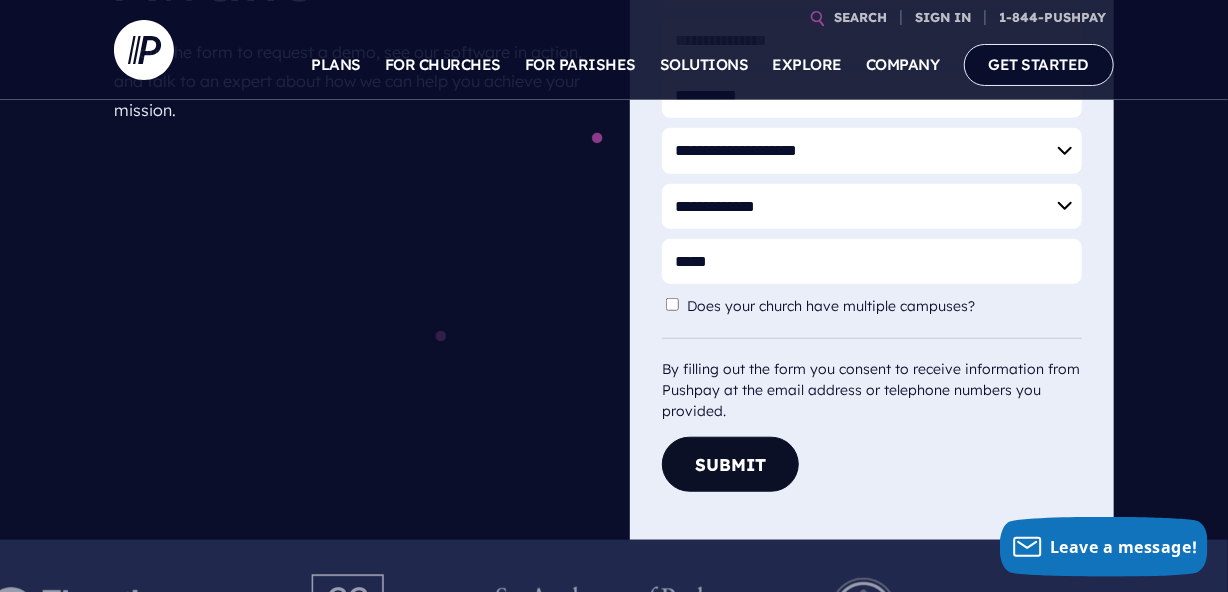scroll, scrollTop: 501, scrollLeft: 0, axis: vertical 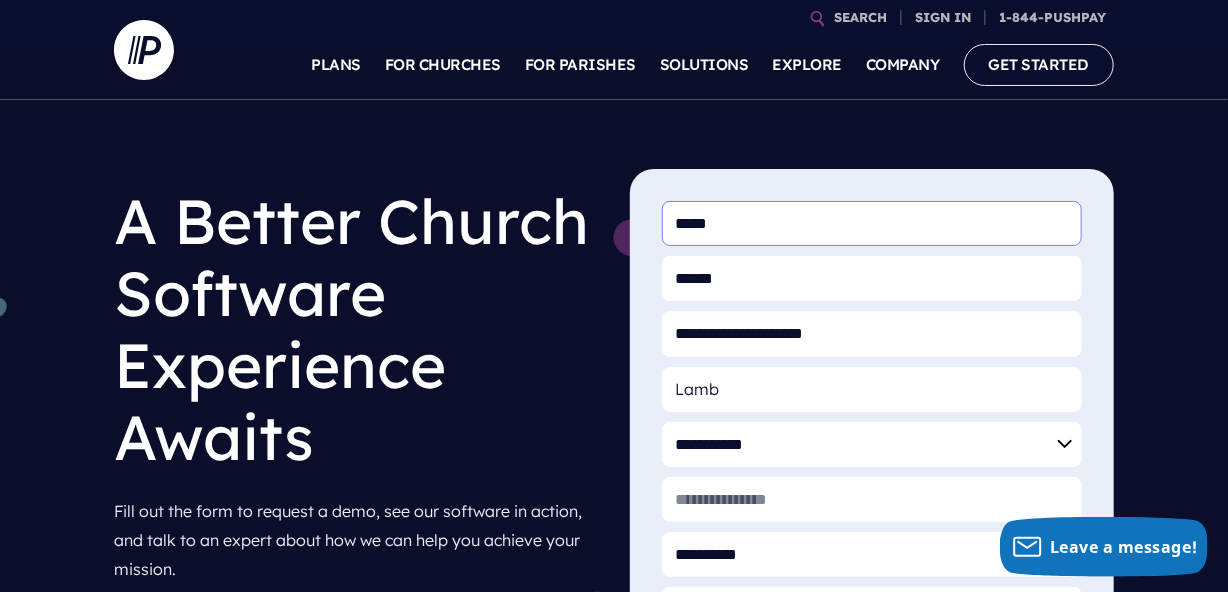 click on "*****" at bounding box center (872, 223) 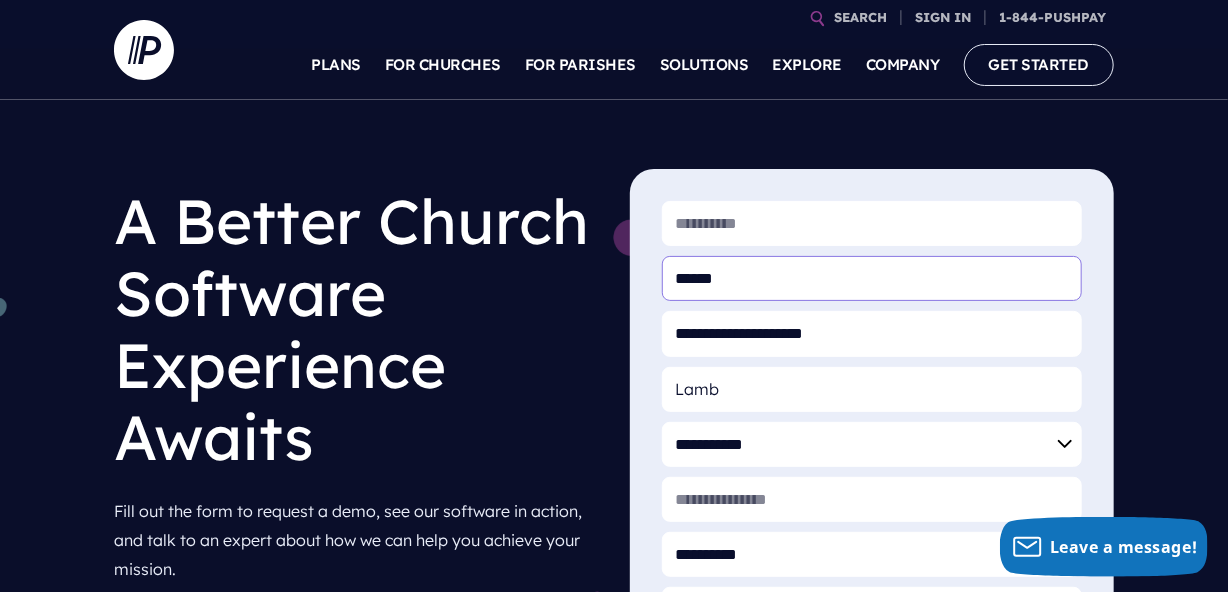 type 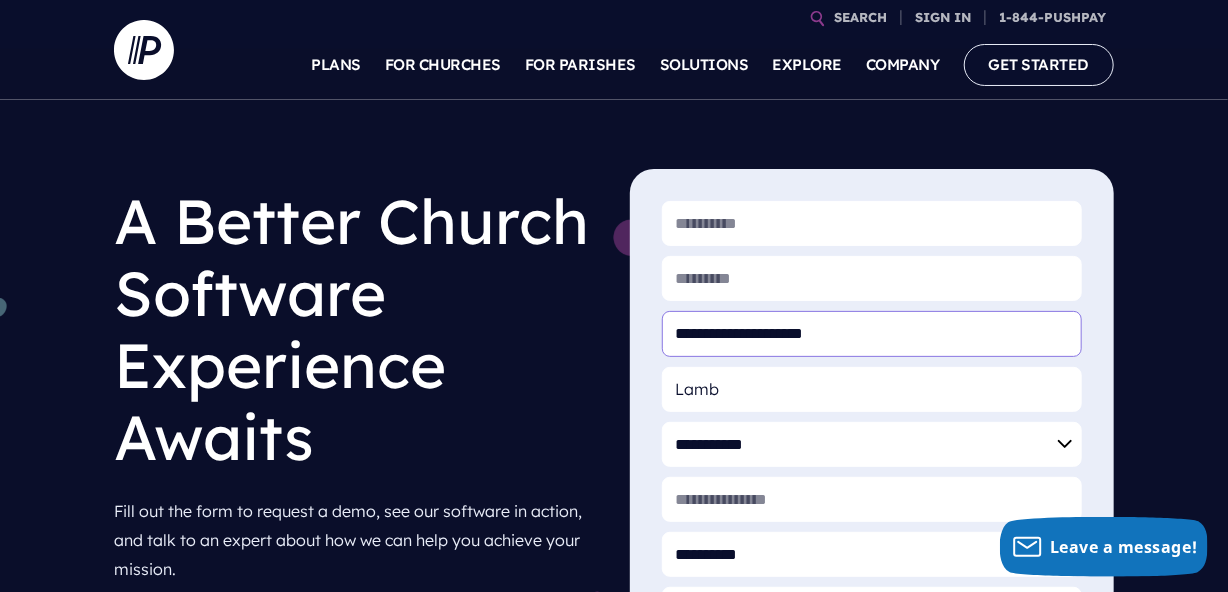 type 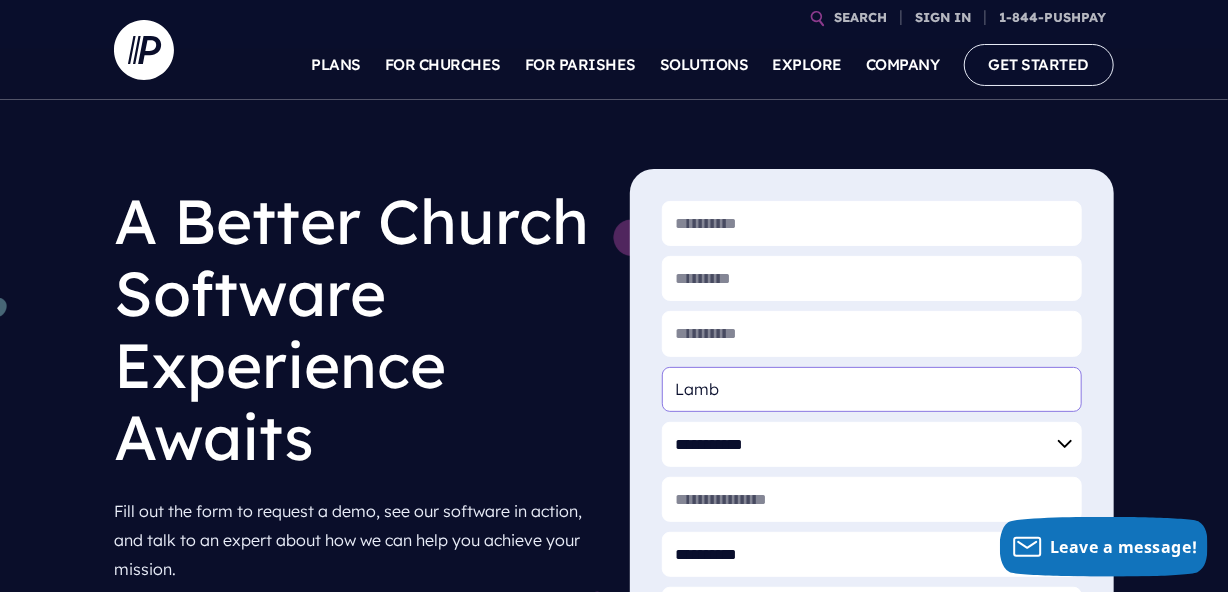 type 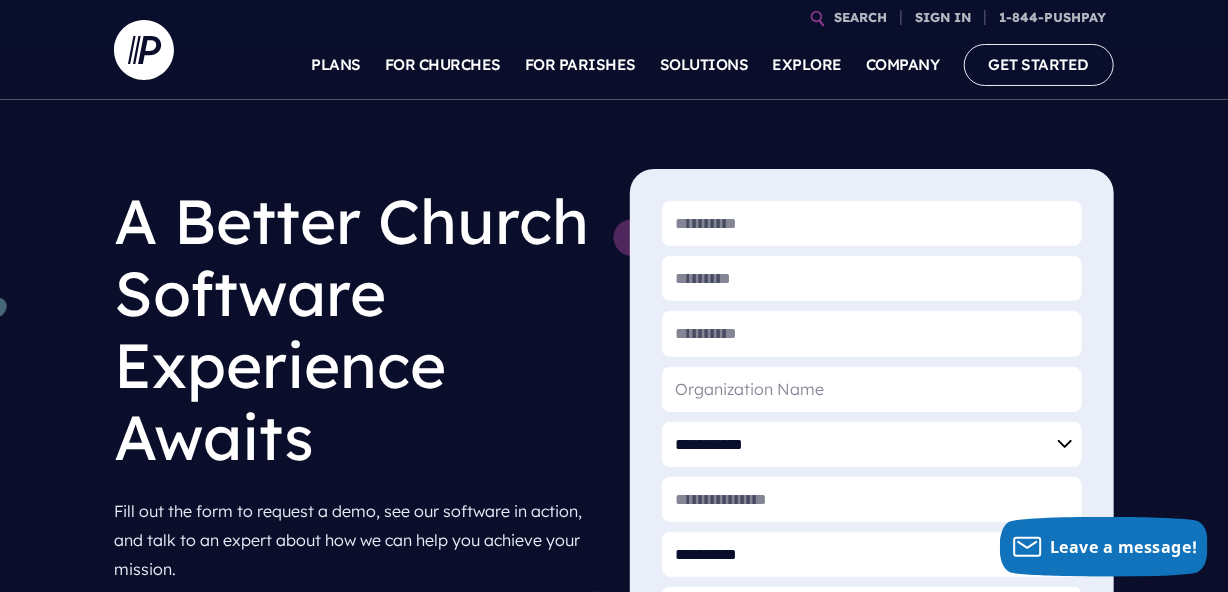 type 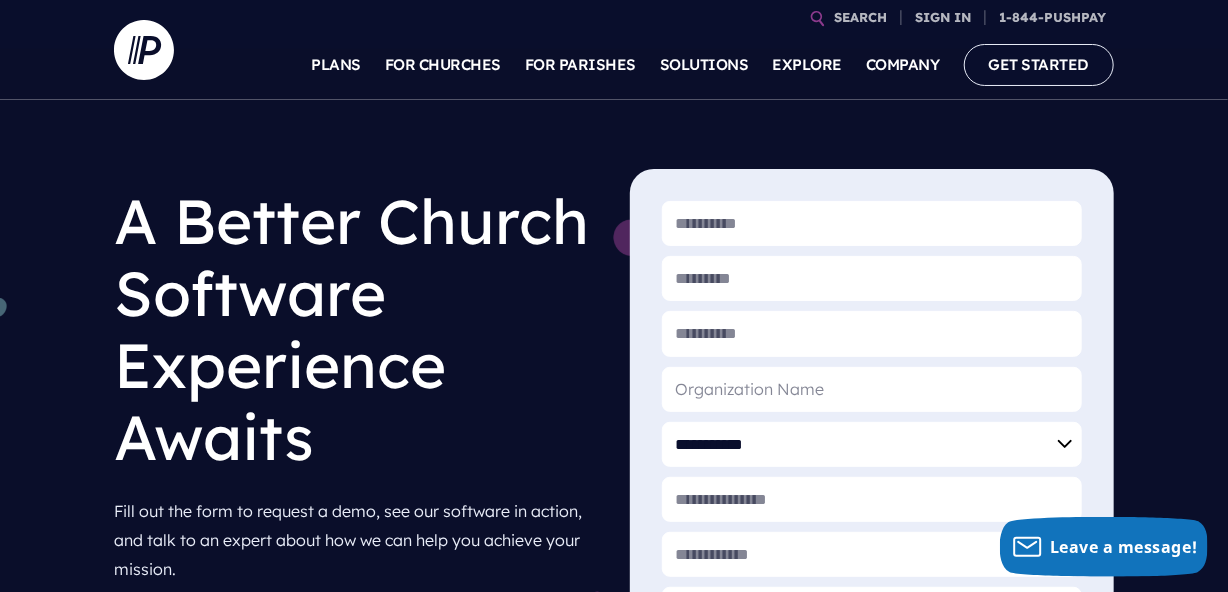 select 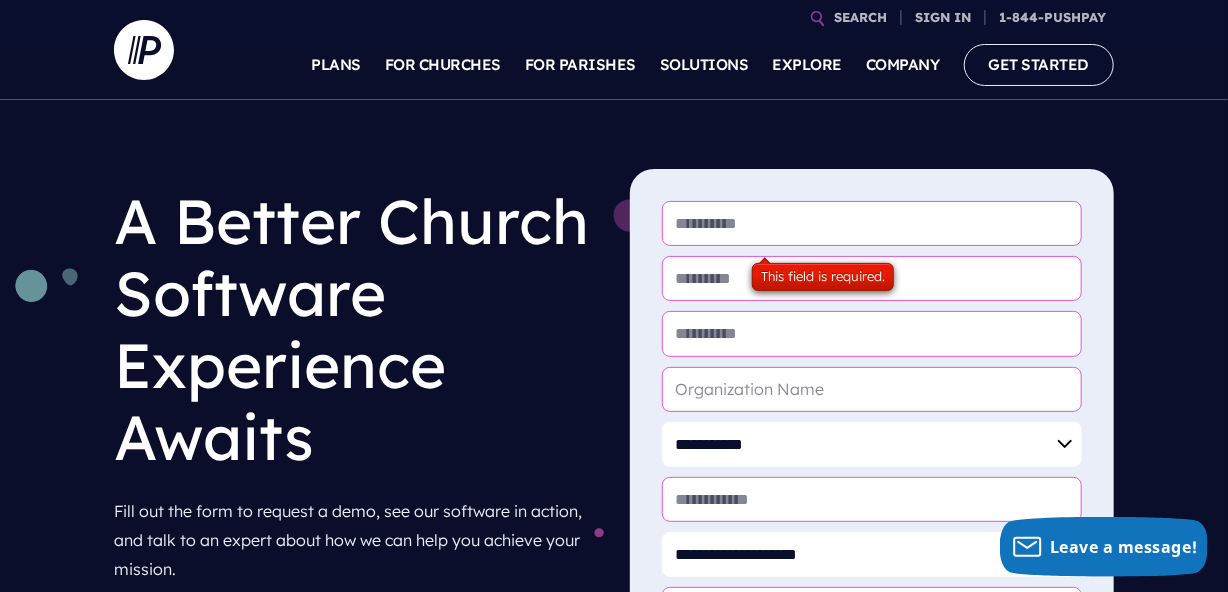 click on "* [FIRST]" at bounding box center [872, 223] 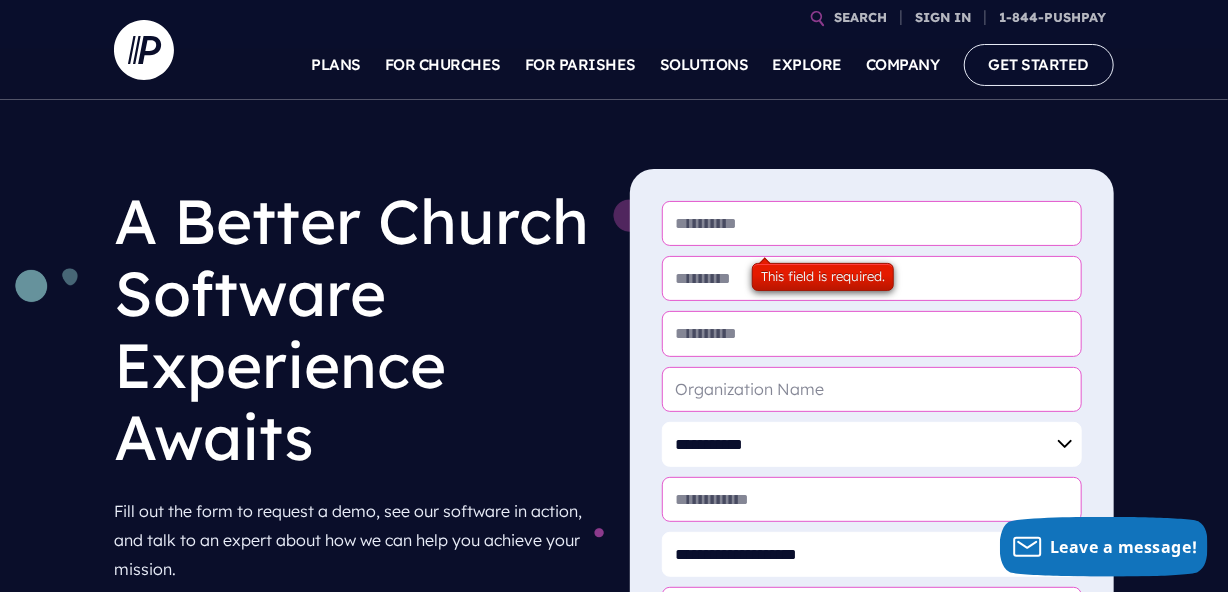type on "[POSTAL_CODE]" 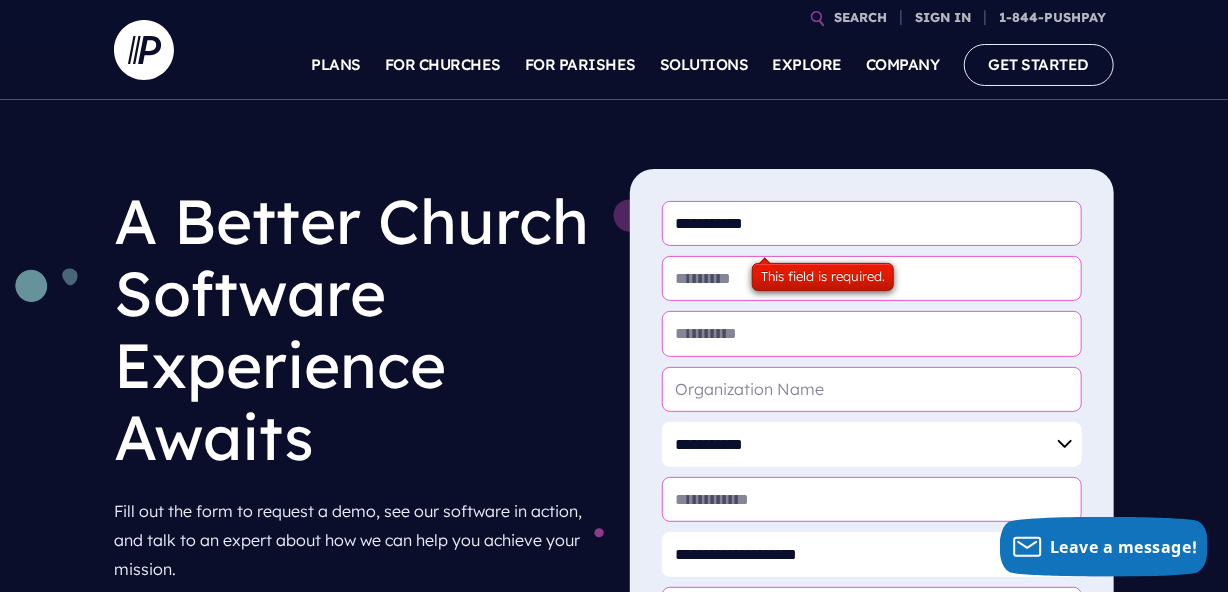type on "****" 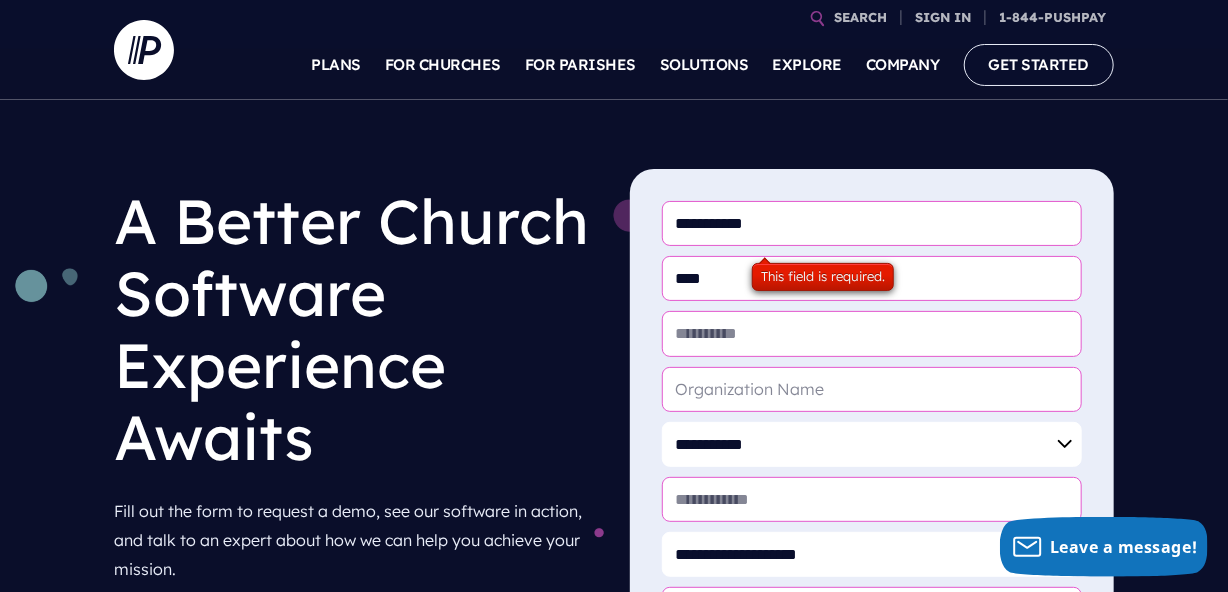 type on "**********" 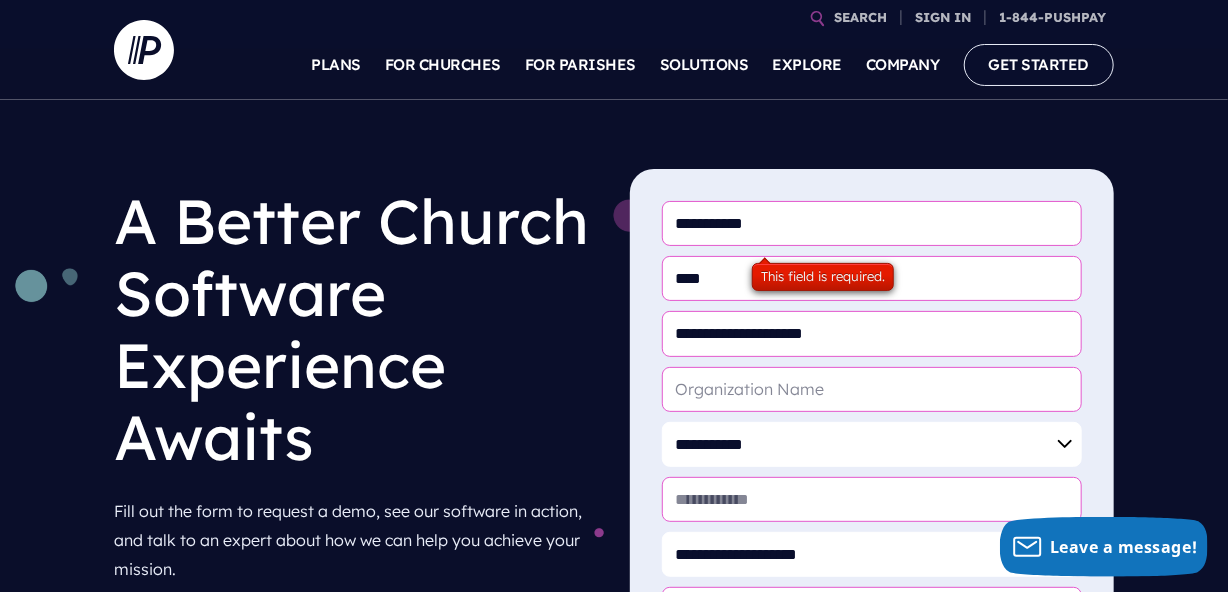 type on "**********" 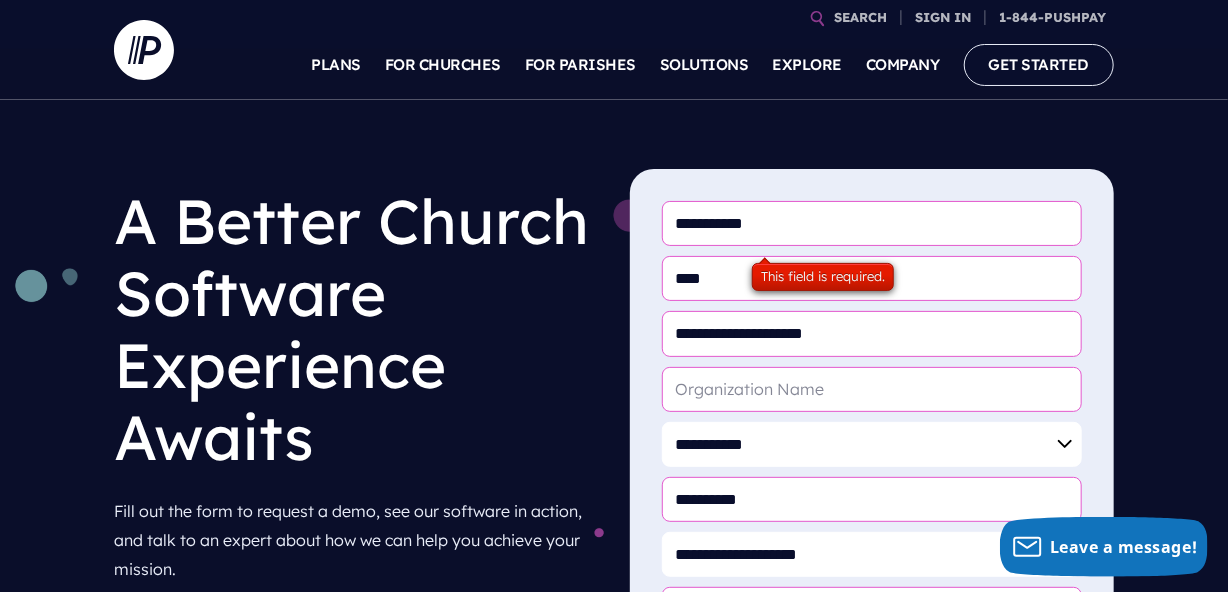 select on "**********" 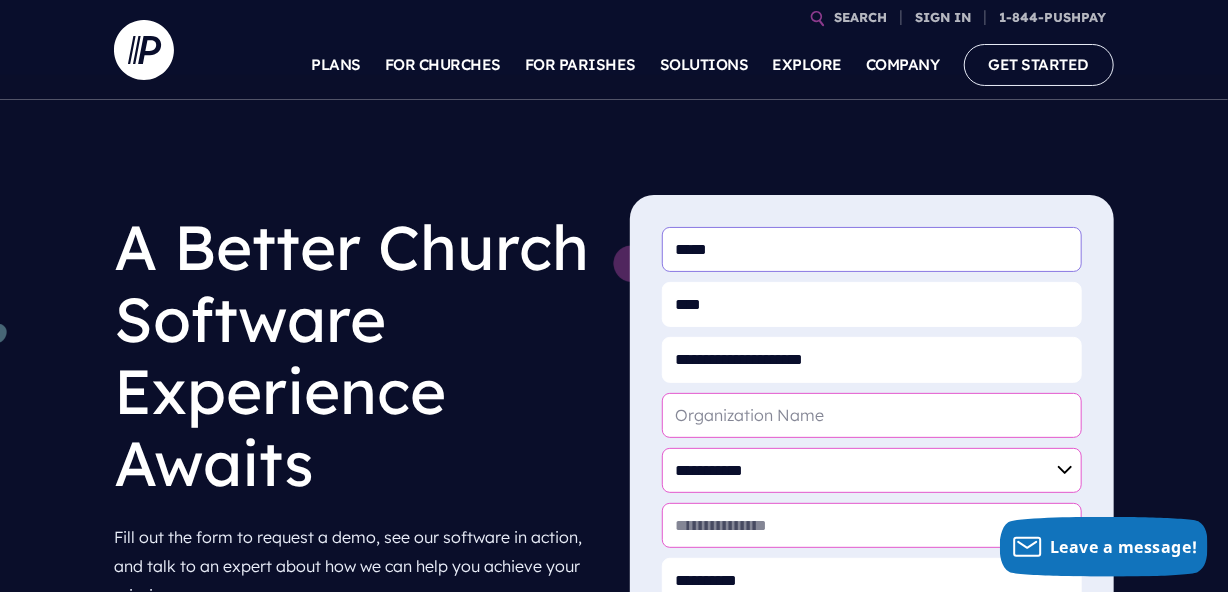 scroll, scrollTop: 0, scrollLeft: 0, axis: both 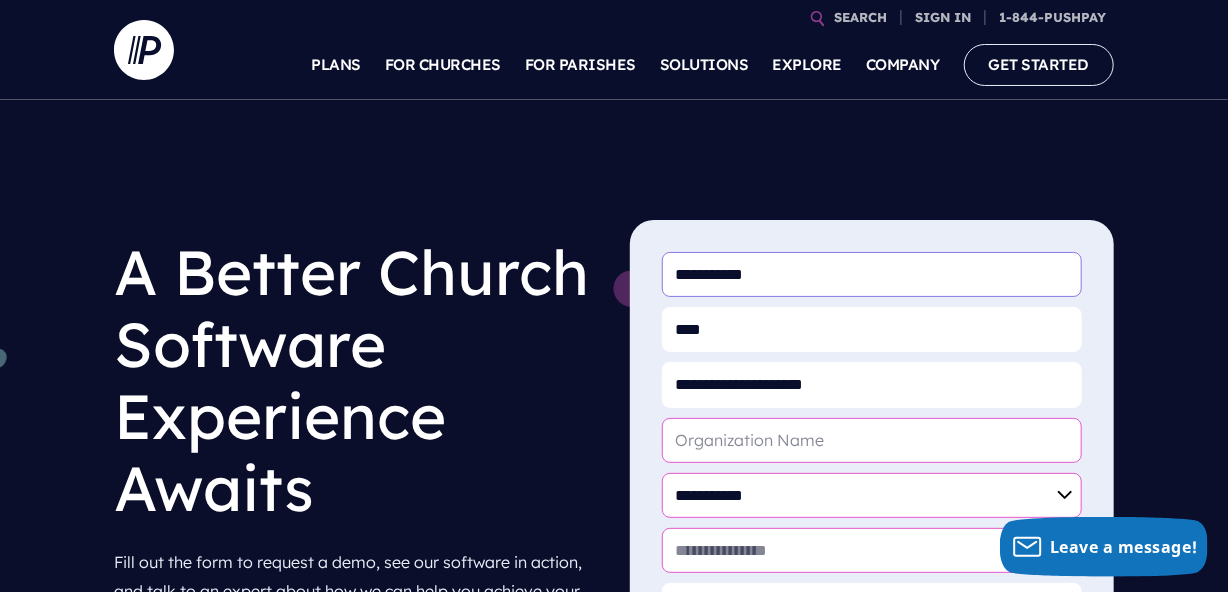 type on "[POSTAL_CODE]" 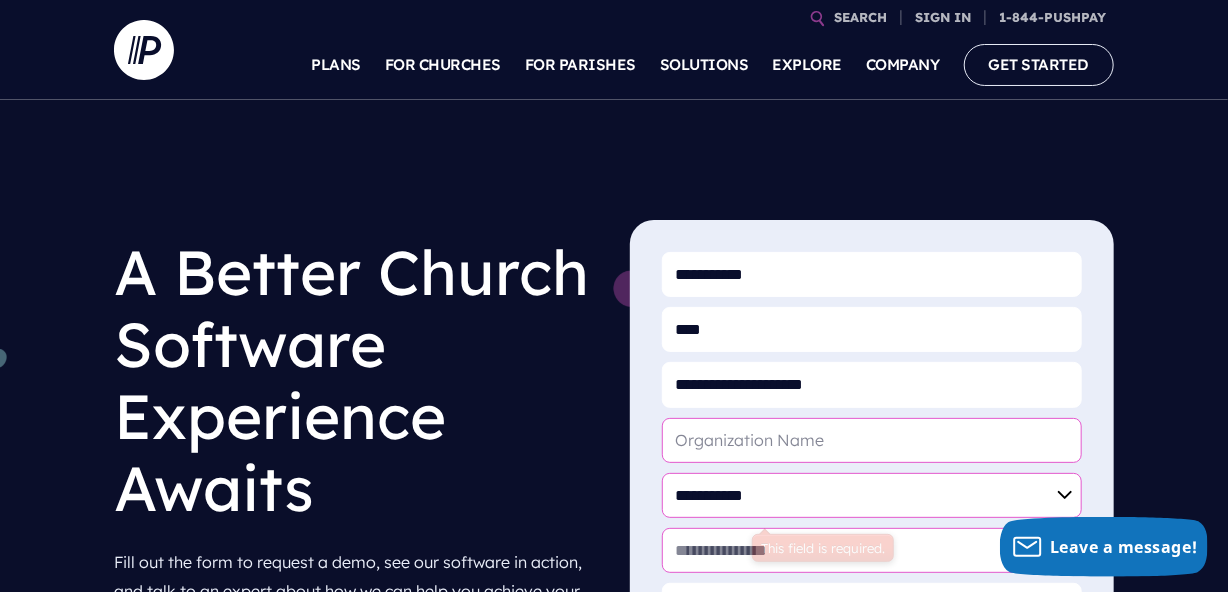 click on "**********" at bounding box center (872, 495) 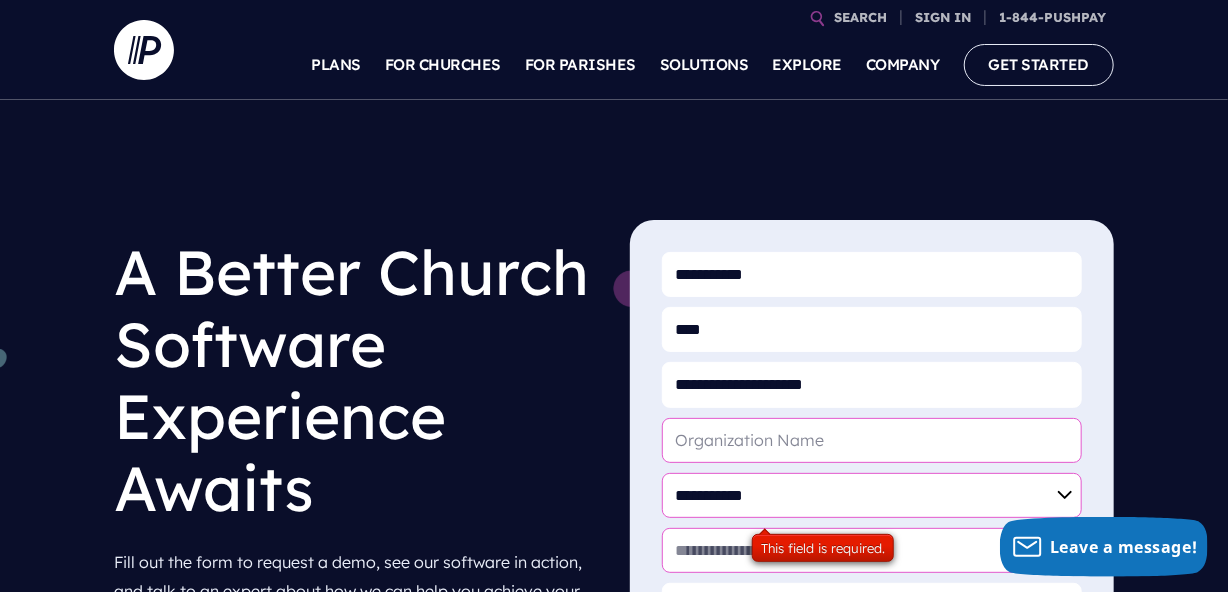 select on "**********" 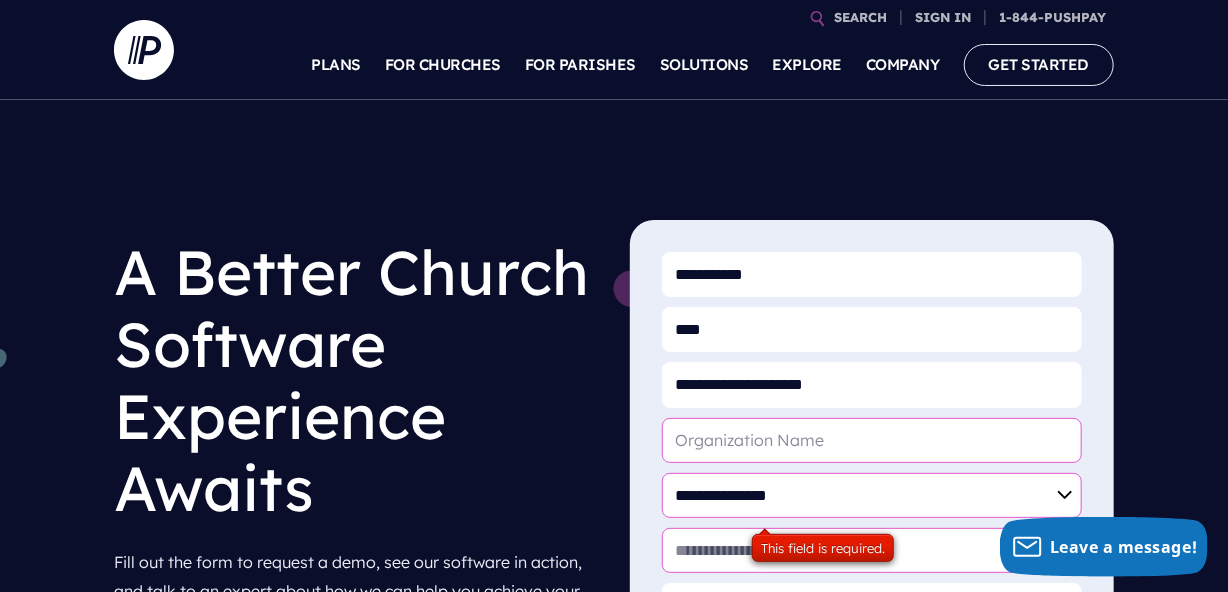 click on "**********" at bounding box center (872, 495) 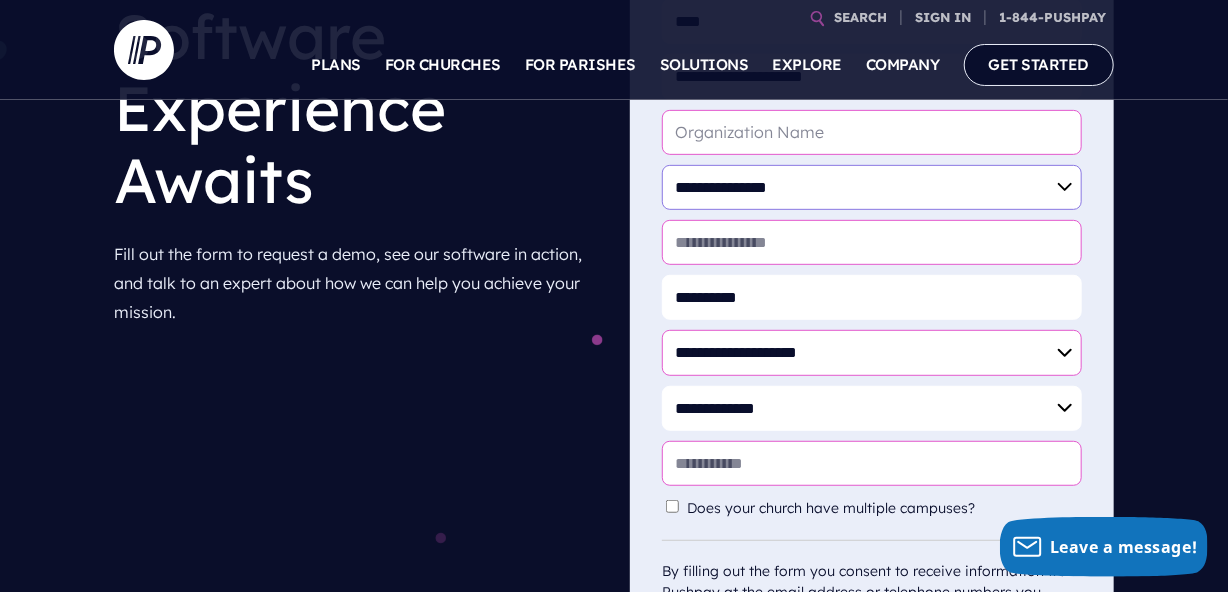 scroll, scrollTop: 343, scrollLeft: 0, axis: vertical 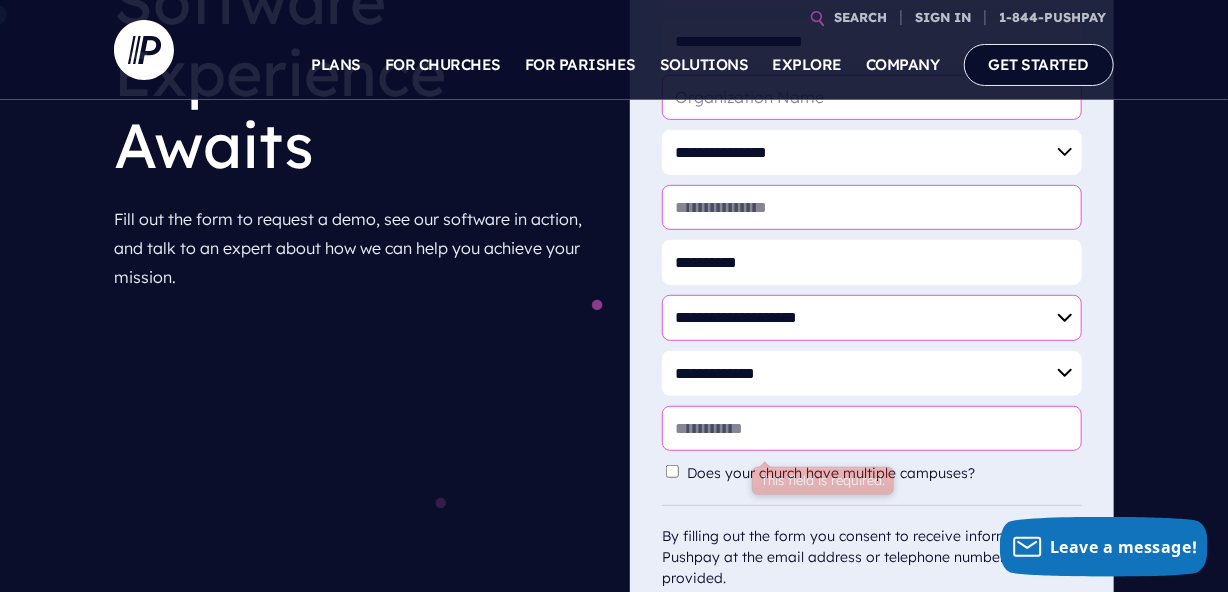 click on "* [POSTAL_CODE]:" at bounding box center [872, 428] 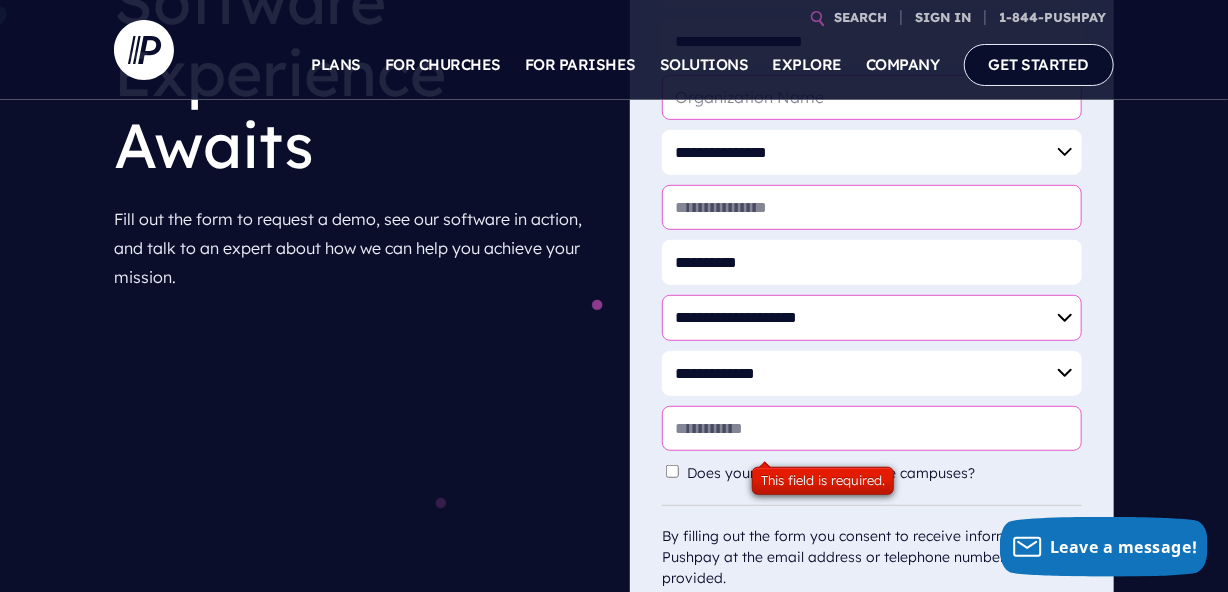 type on "*****" 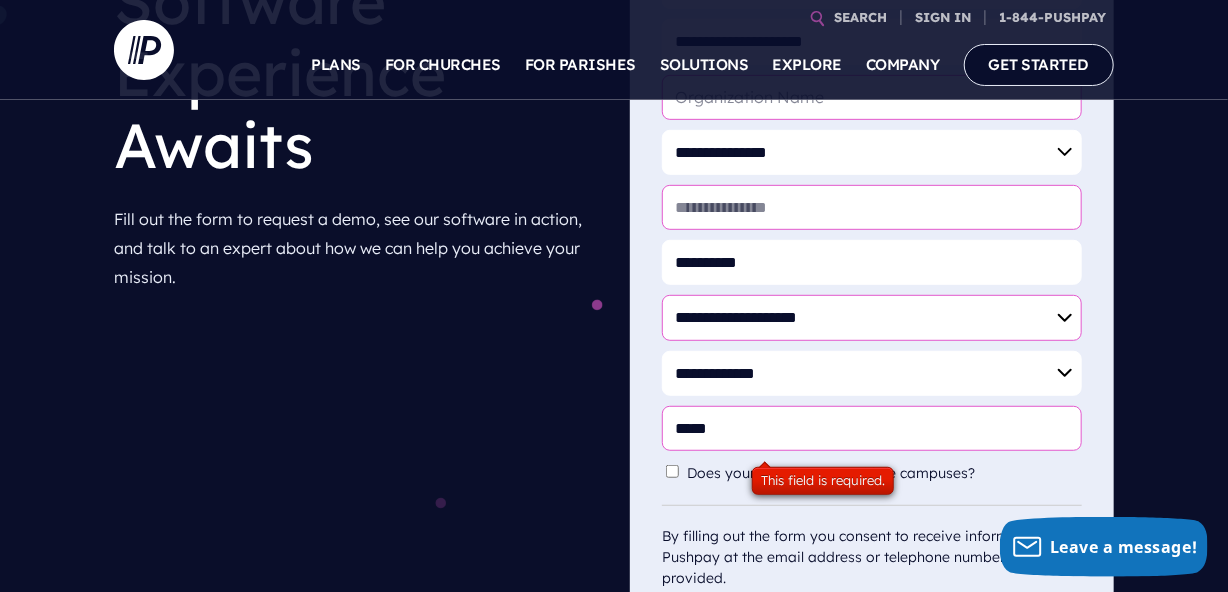 type on "Lamb" 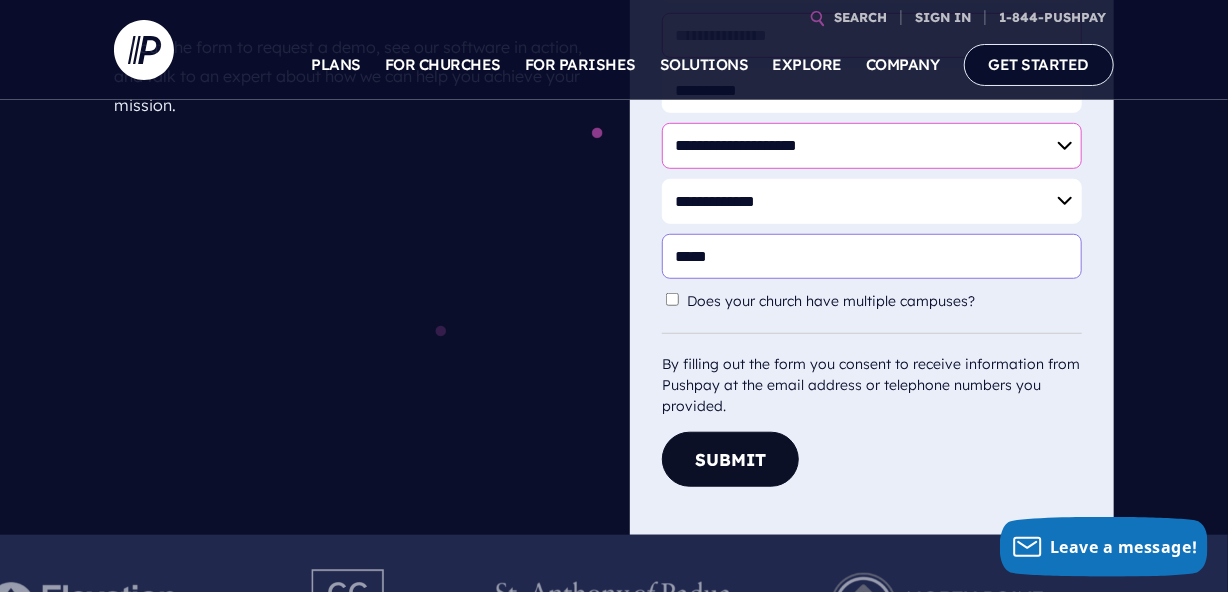 scroll, scrollTop: 506, scrollLeft: 0, axis: vertical 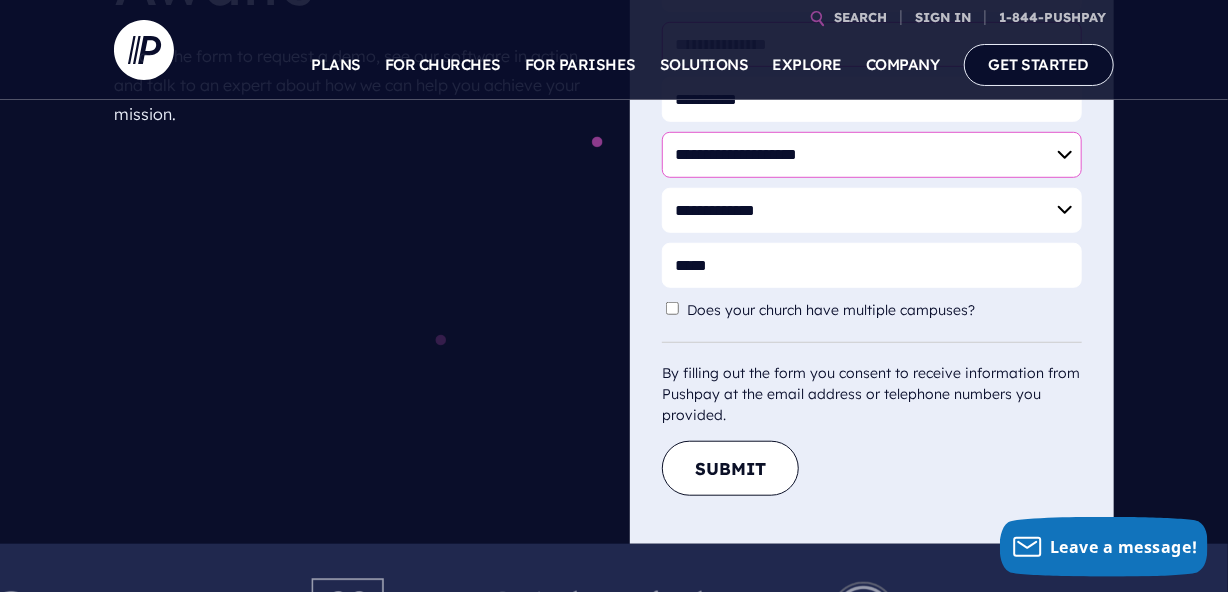 click on "Submit" at bounding box center [730, 468] 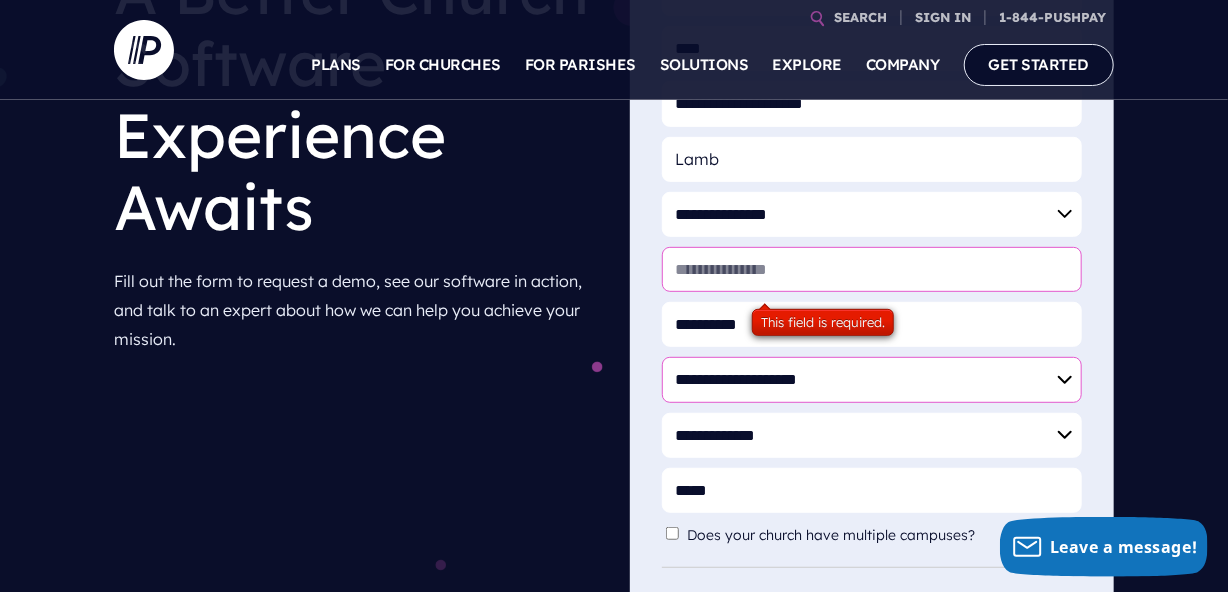 scroll, scrollTop: 224, scrollLeft: 0, axis: vertical 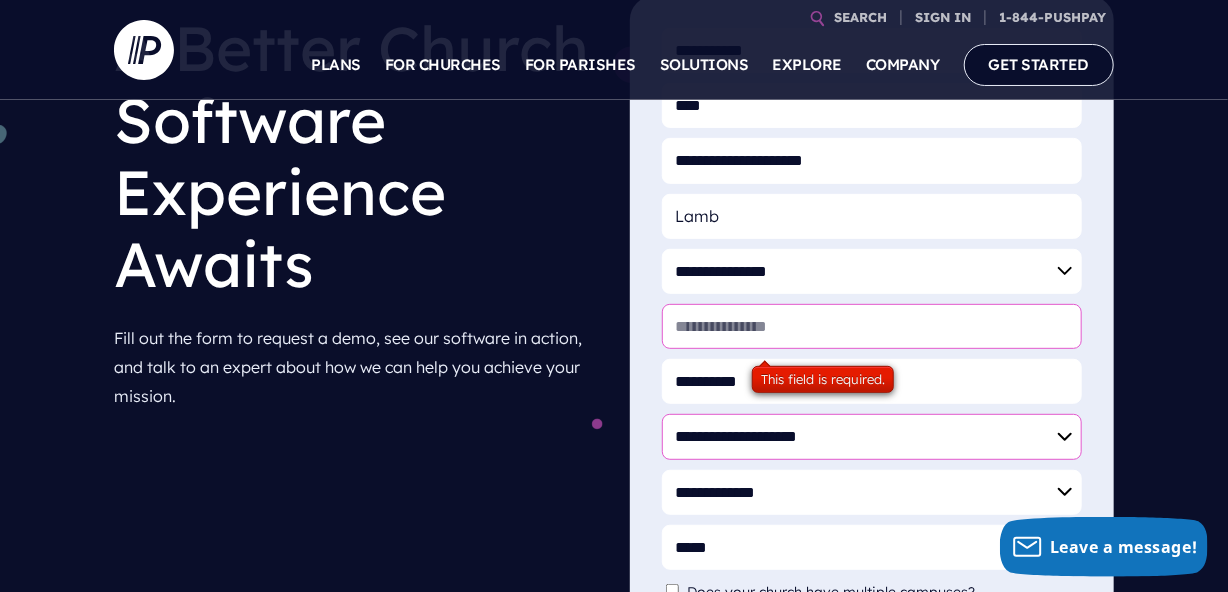 click on "* [WEBSITE]" at bounding box center (872, 326) 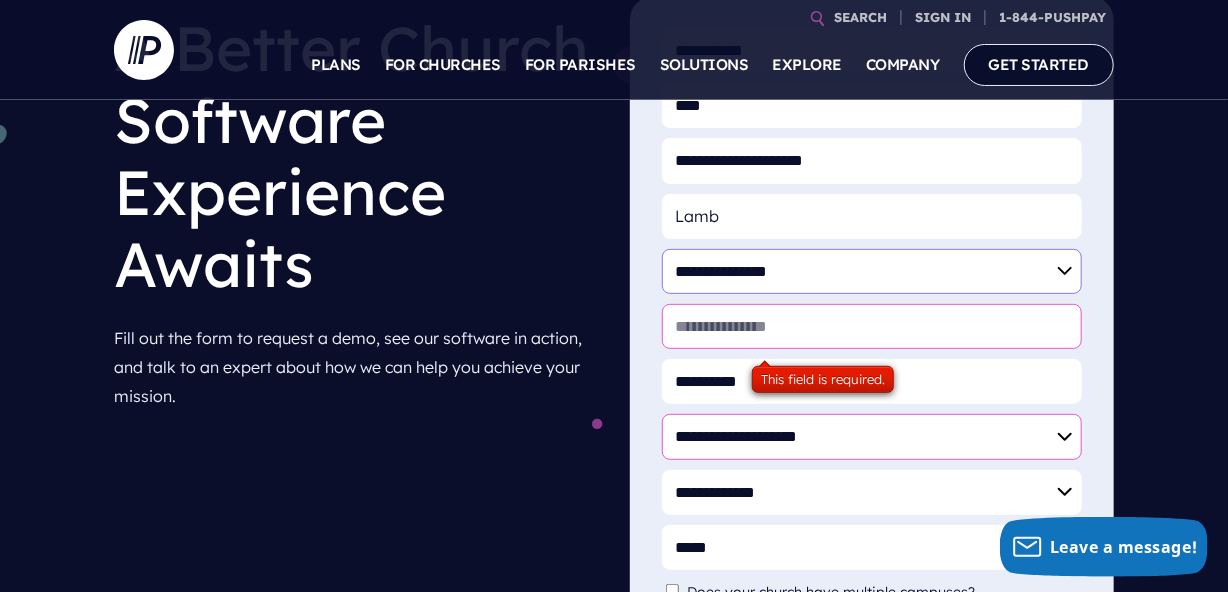 click on "**********" at bounding box center [872, 271] 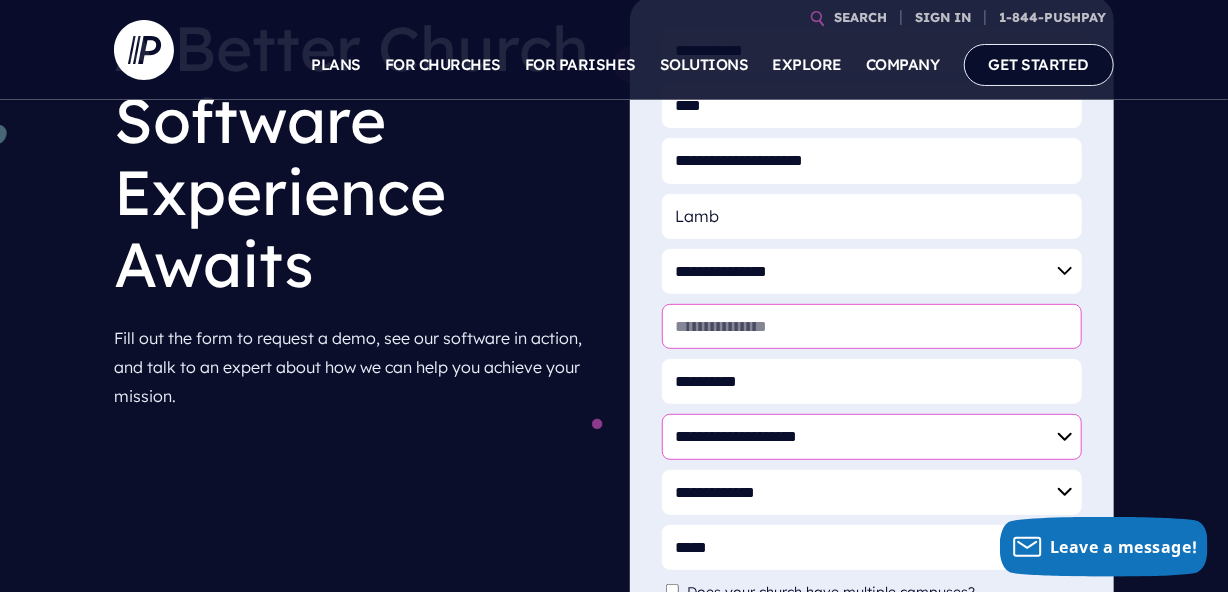 click on "**********" at bounding box center [872, 411] 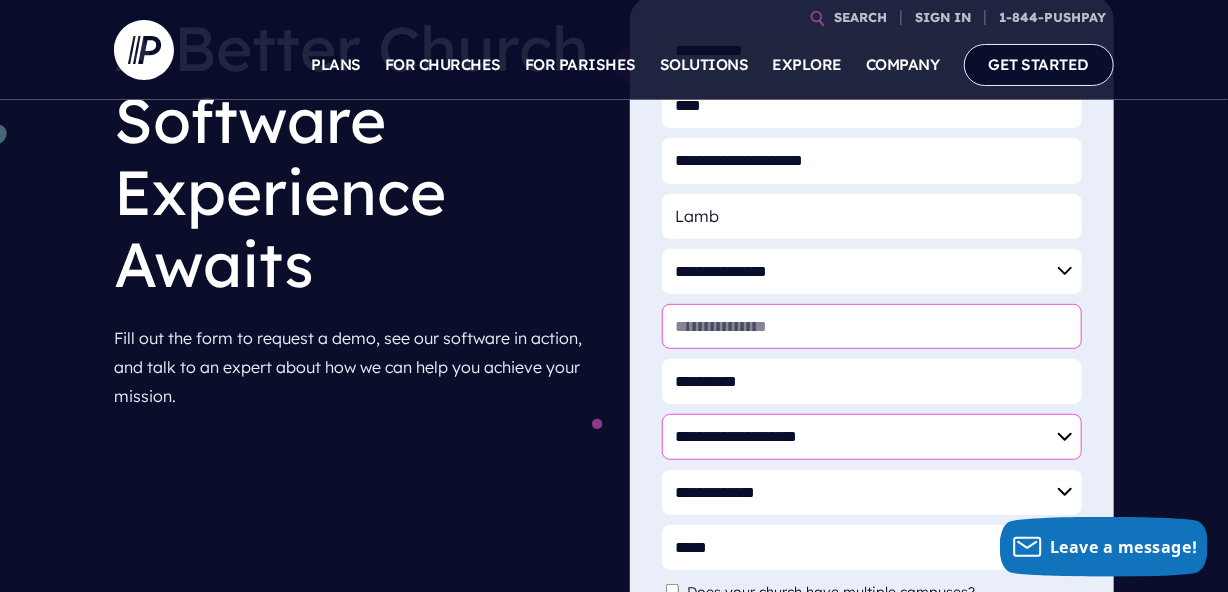 click on "* [WEBSITE]" at bounding box center [872, 326] 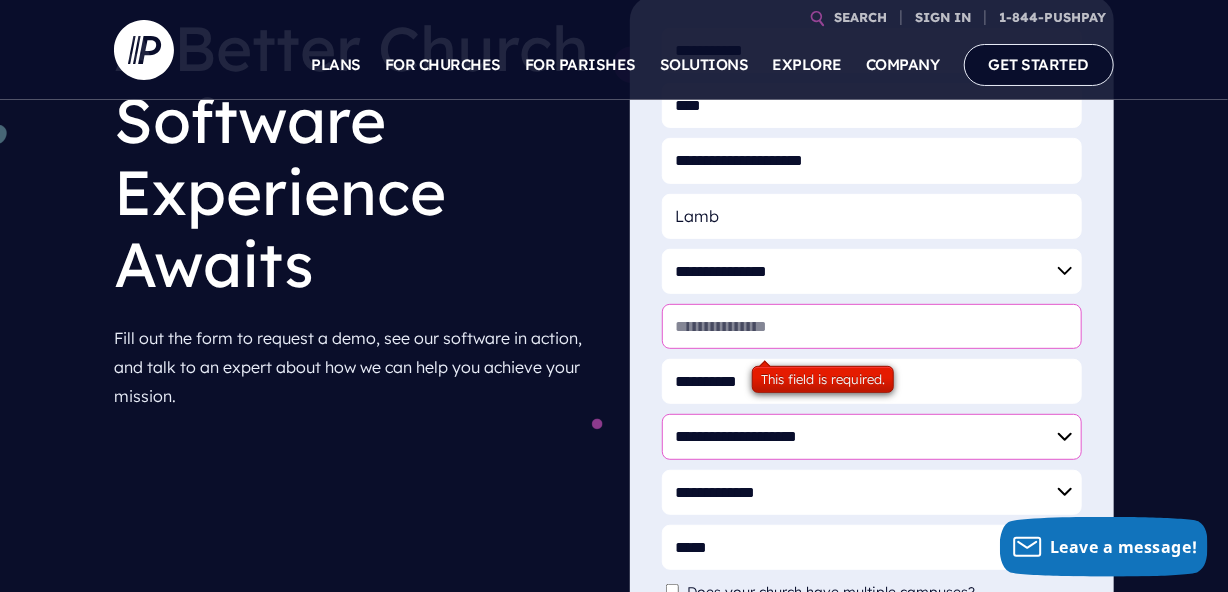 click on "* [WEBSITE]" at bounding box center (872, 326) 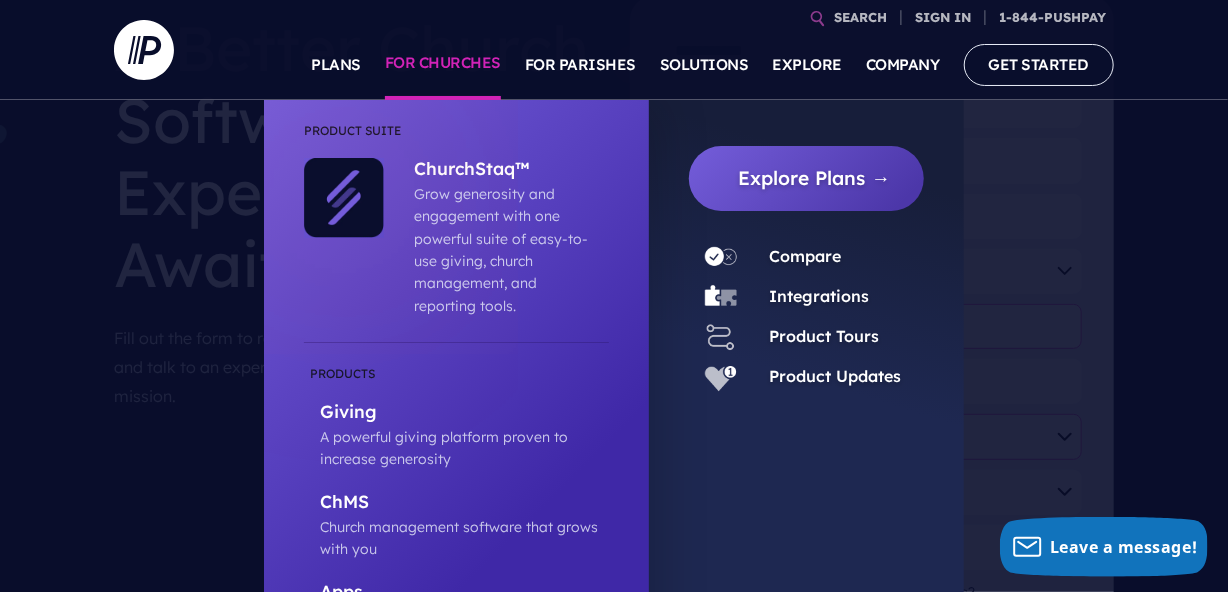 click on "FOR CHURCHES" at bounding box center [443, 65] 